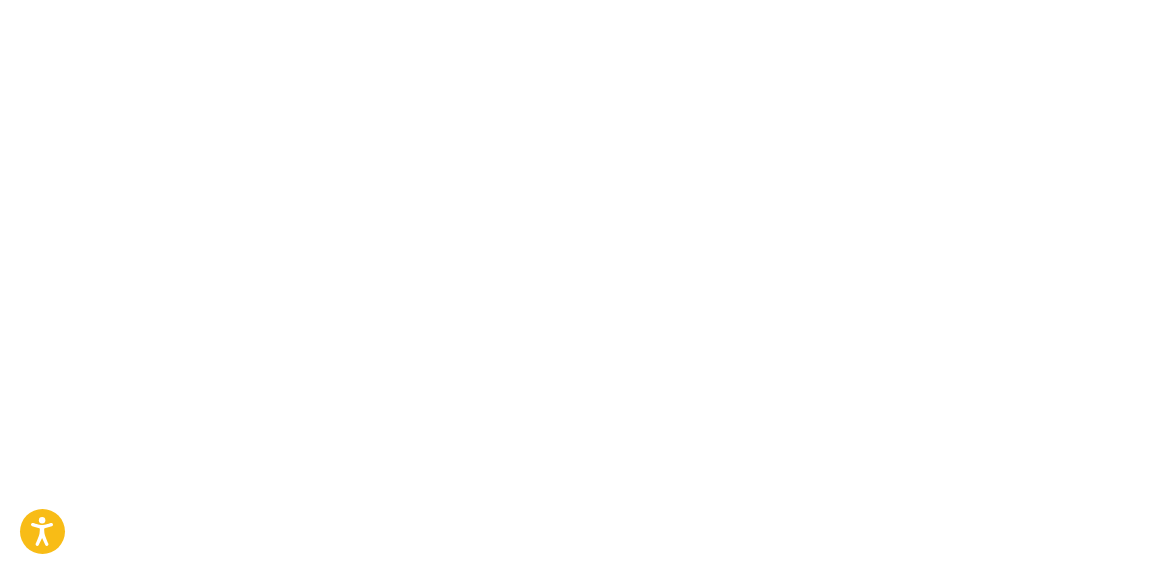 scroll, scrollTop: 0, scrollLeft: 0, axis: both 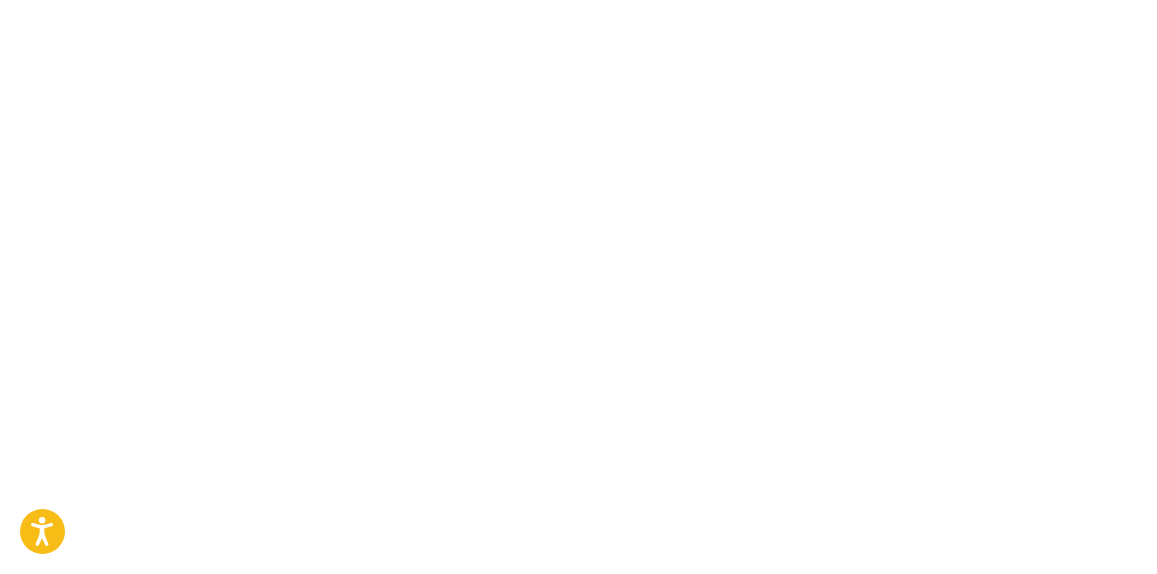 click on "Accessibility Screen-Reader Guide, Feedback, and Issue Reporting | New window Consent Details [#IABV2SETTINGS#] About This website uses cookies We use cookies to personalise content and ads, to provide social media features and to analyse our traffic. We also share information about your use of our site with our social media, advertising and analytics partners who may combine it with other information that you’ve provided to them or that they’ve collected from your use of their services. You consent to our cookies if you continue to use our website. Consent Selection Necessary   Preferences   Statistics   Marketing   Show details Details Necessary    41   Necessary cookies help make a website usable by enabling basic functions like page navigation and access to secure areas of the website. The website cannot function properly without these cookies.  Meta Platforms, Inc. 3 Learn more about this provider lastExternalReferrer Detects how the user reached the website by registering their last URL-address. 4 3" at bounding box center [578, 287] 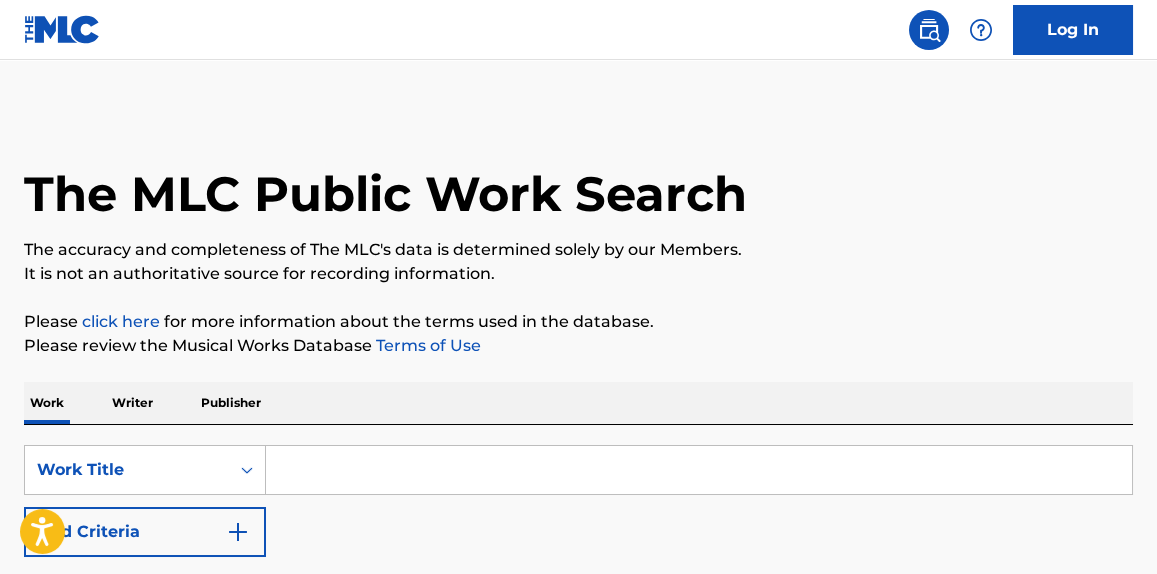click at bounding box center [699, 470] 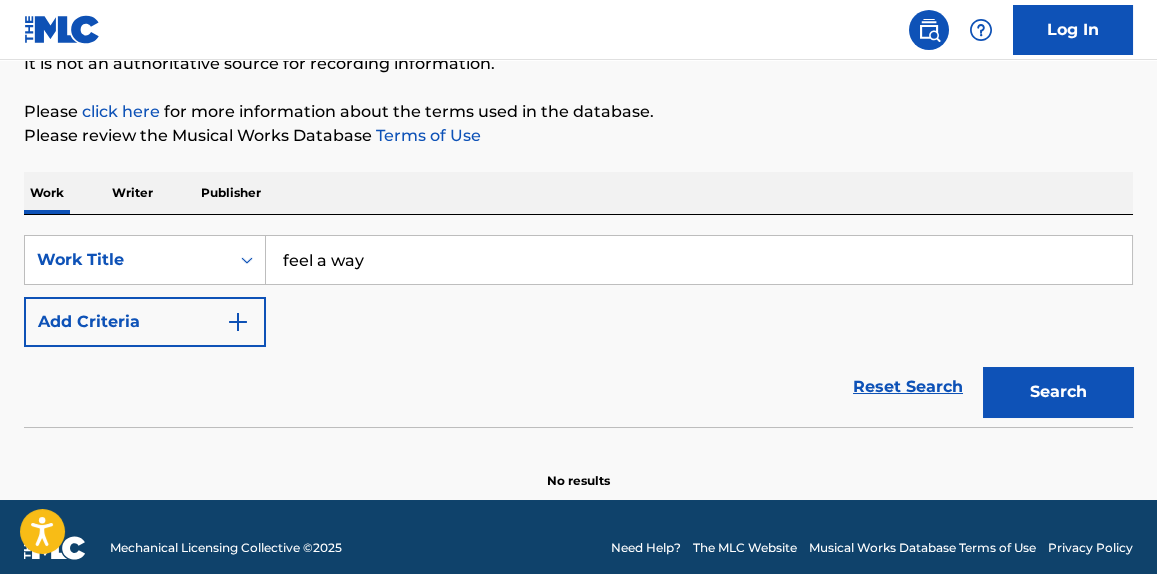 scroll, scrollTop: 231, scrollLeft: 0, axis: vertical 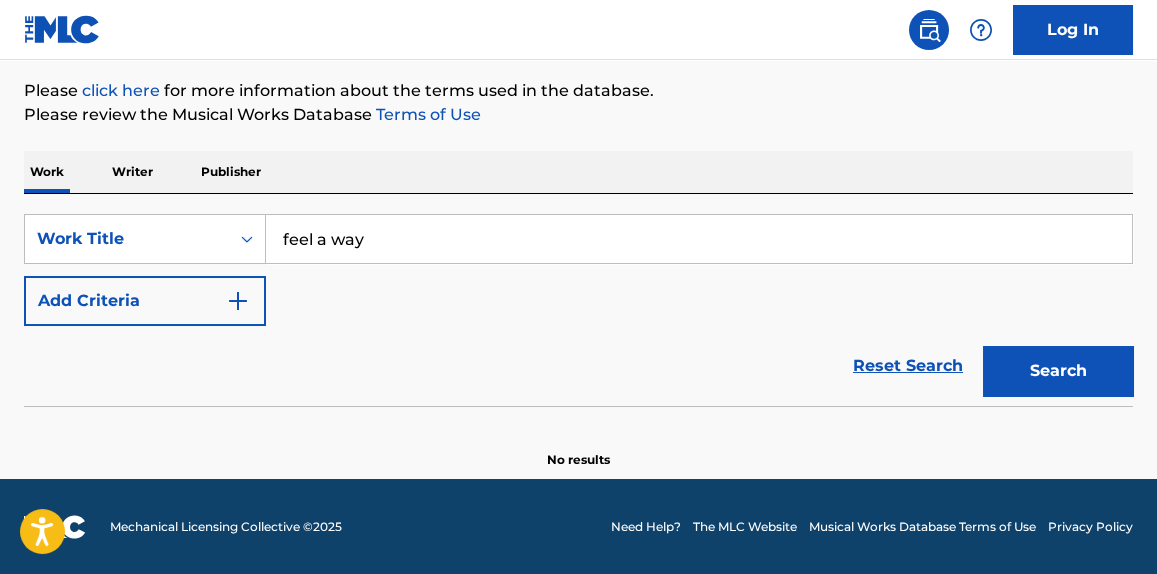 type on "feel a way" 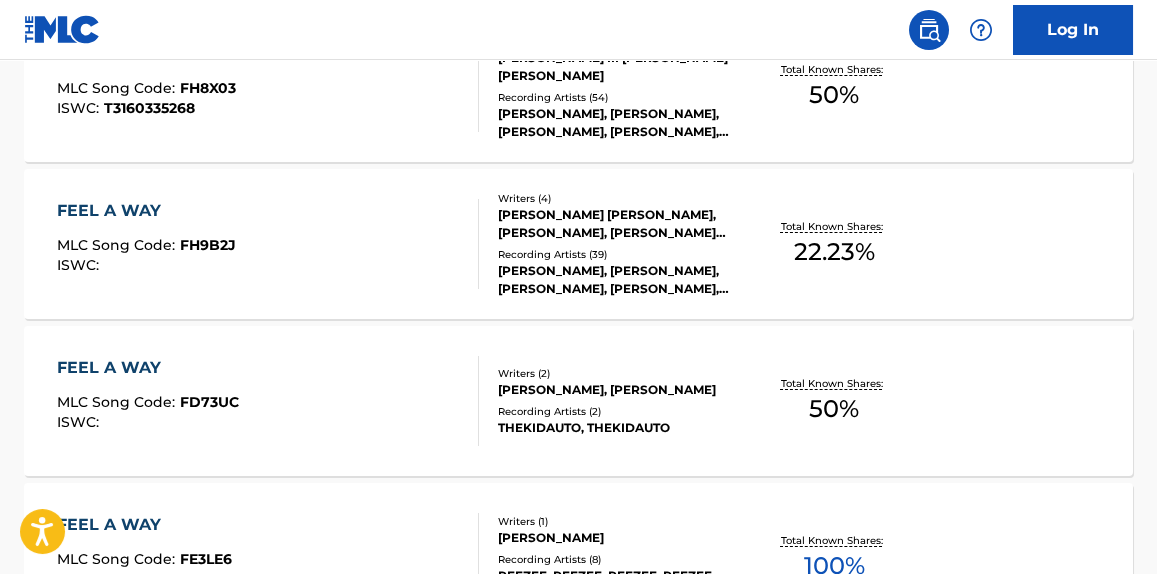 scroll, scrollTop: 368, scrollLeft: 0, axis: vertical 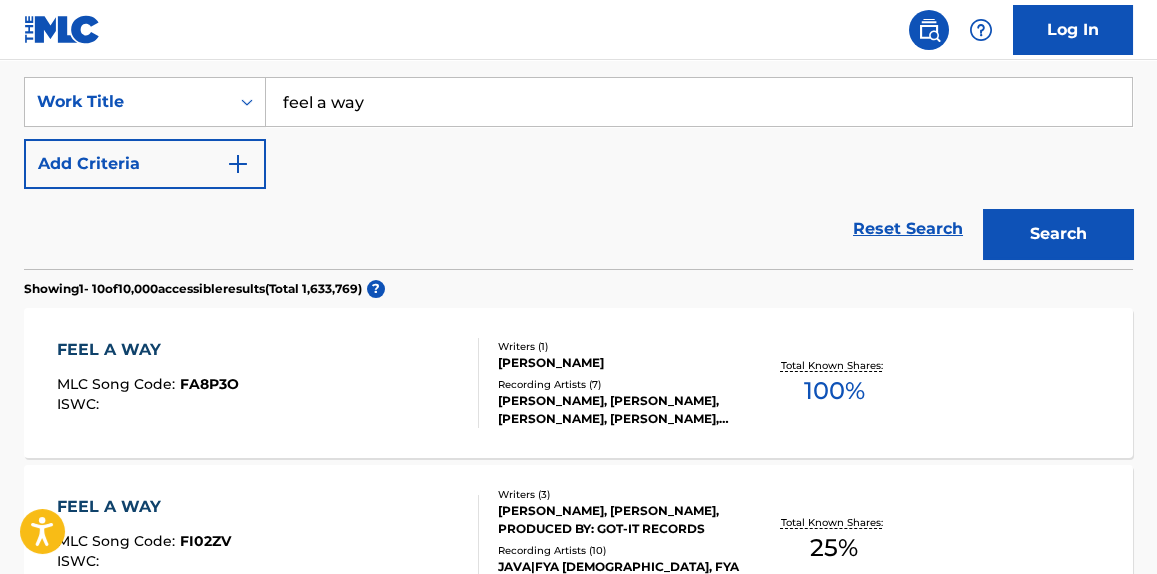 click on "Add Criteria" at bounding box center [145, 164] 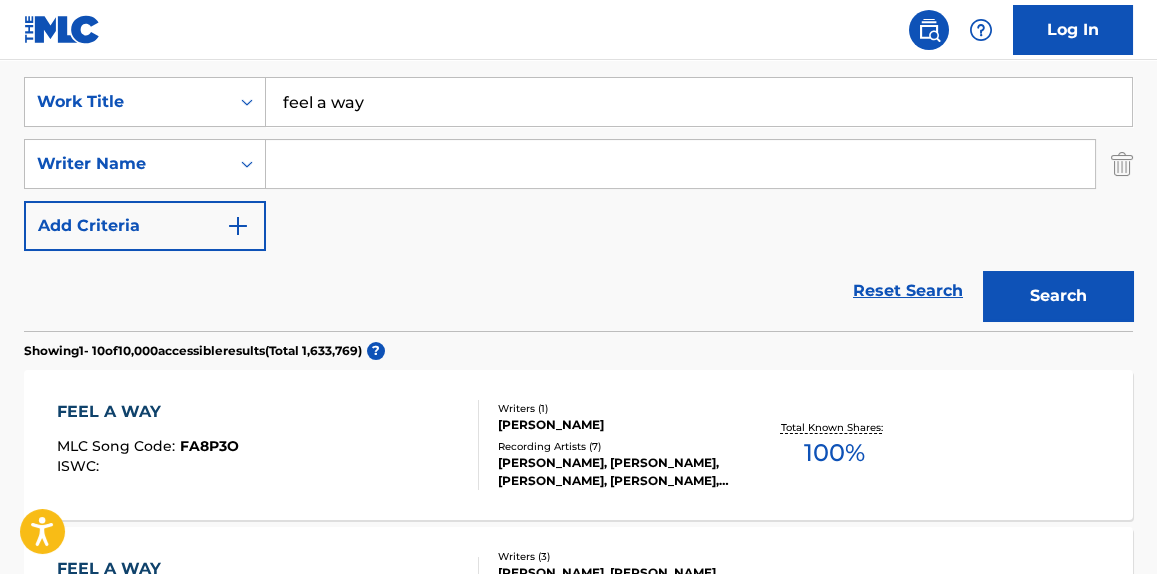 scroll, scrollTop: 430, scrollLeft: 0, axis: vertical 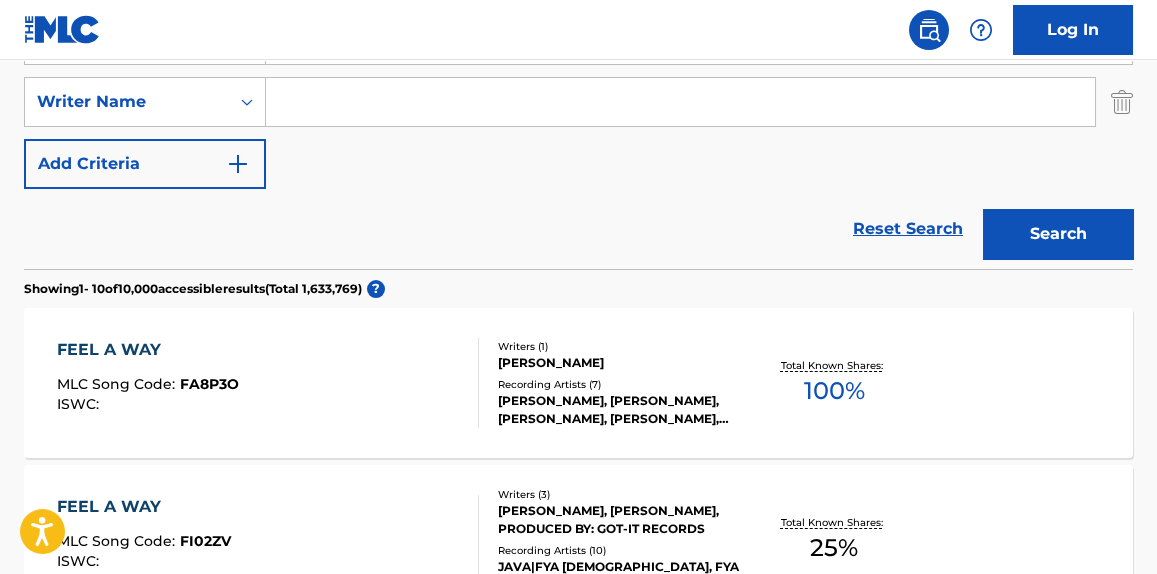 click on "SearchWithCriteria060e4605-fb99-466a-bb76-10adb1ae5d08 Work Title feel a way SearchWithCriteria37fc070e-b4da-4b83-b04e-67bafdb52c1a Writer Name Add Criteria" at bounding box center (578, 102) 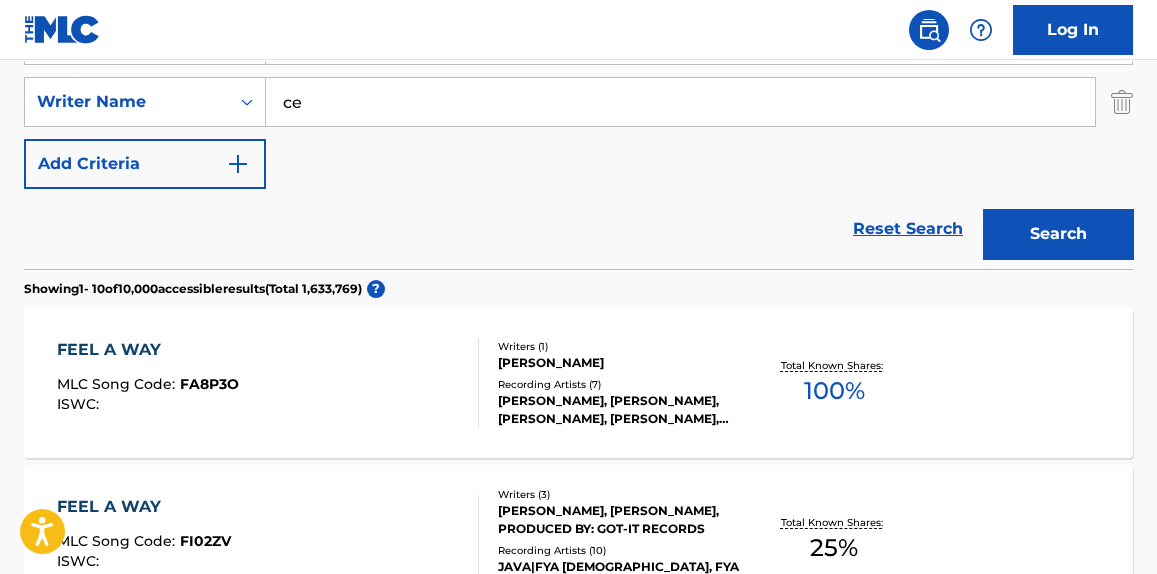 type on "[PERSON_NAME]" 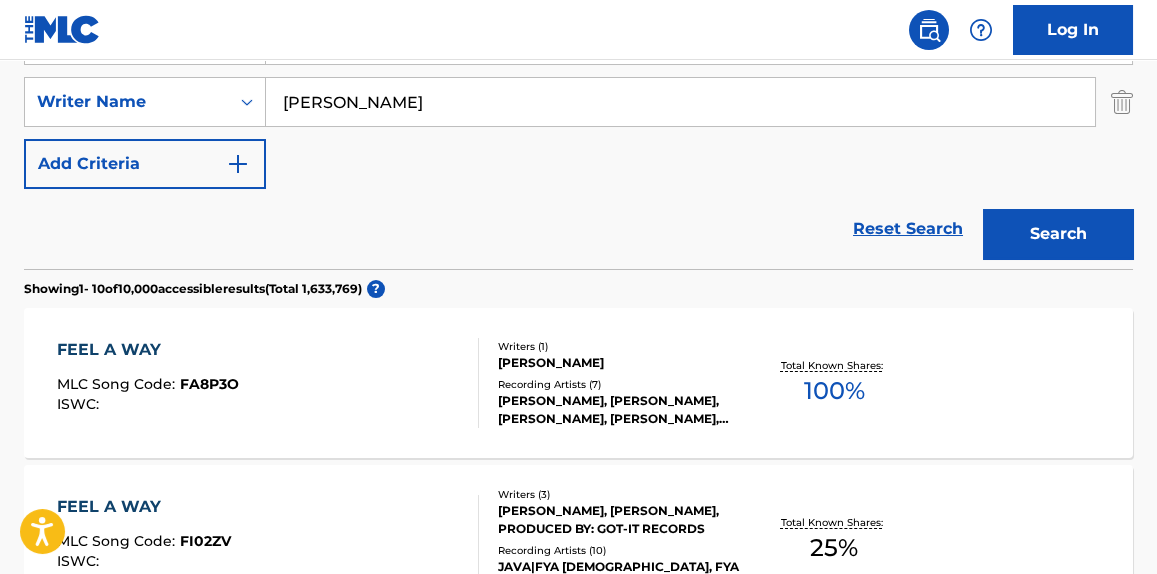 click on "Search" at bounding box center (1058, 234) 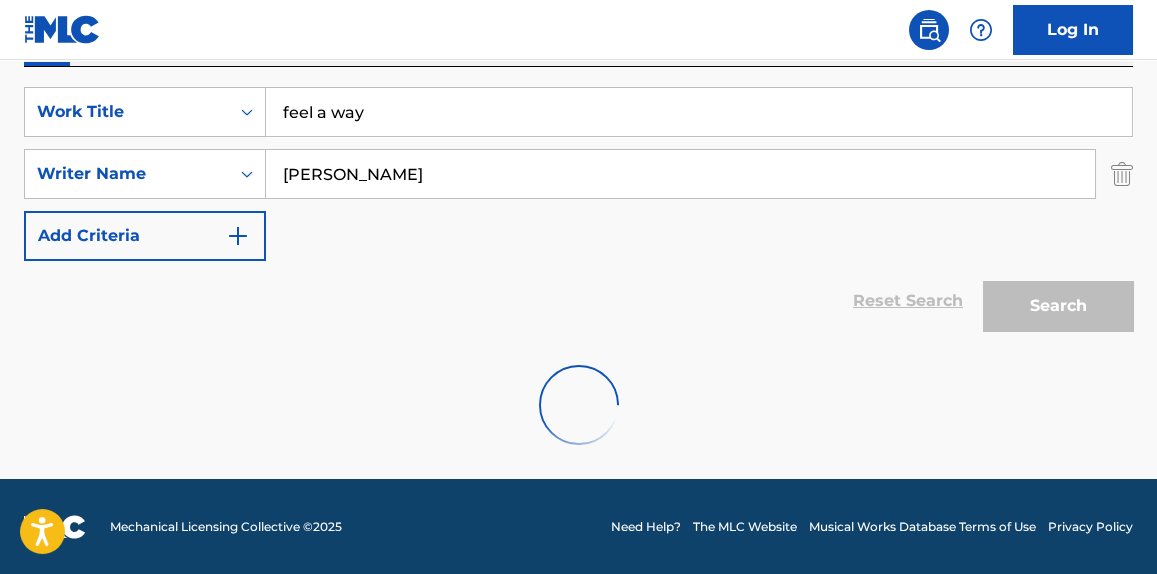 scroll, scrollTop: 430, scrollLeft: 0, axis: vertical 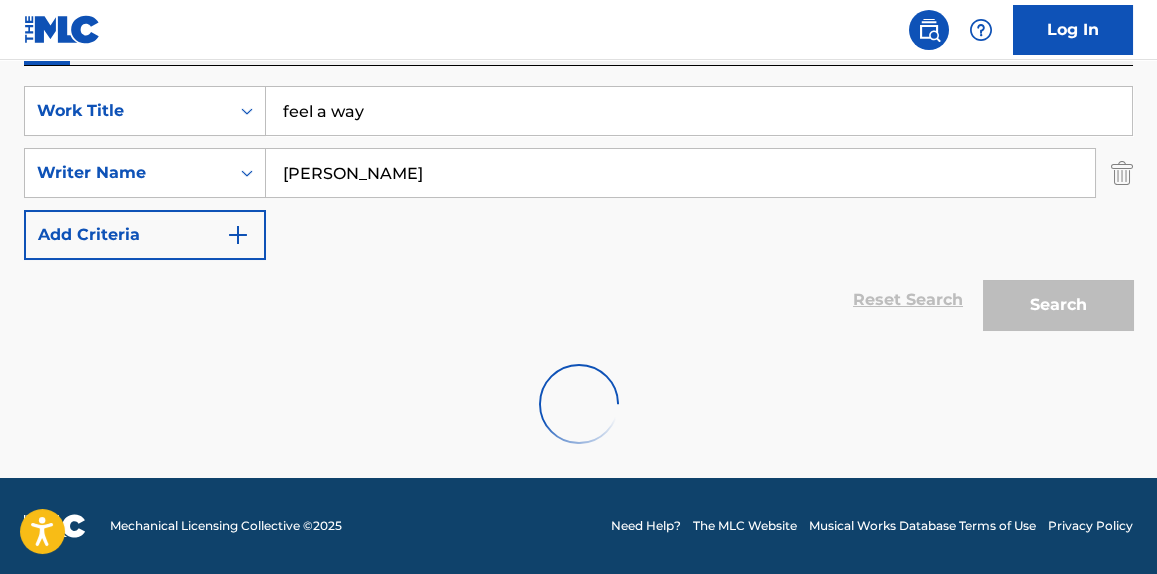 drag, startPoint x: 546, startPoint y: 217, endPoint x: 359, endPoint y: 215, distance: 187.0107 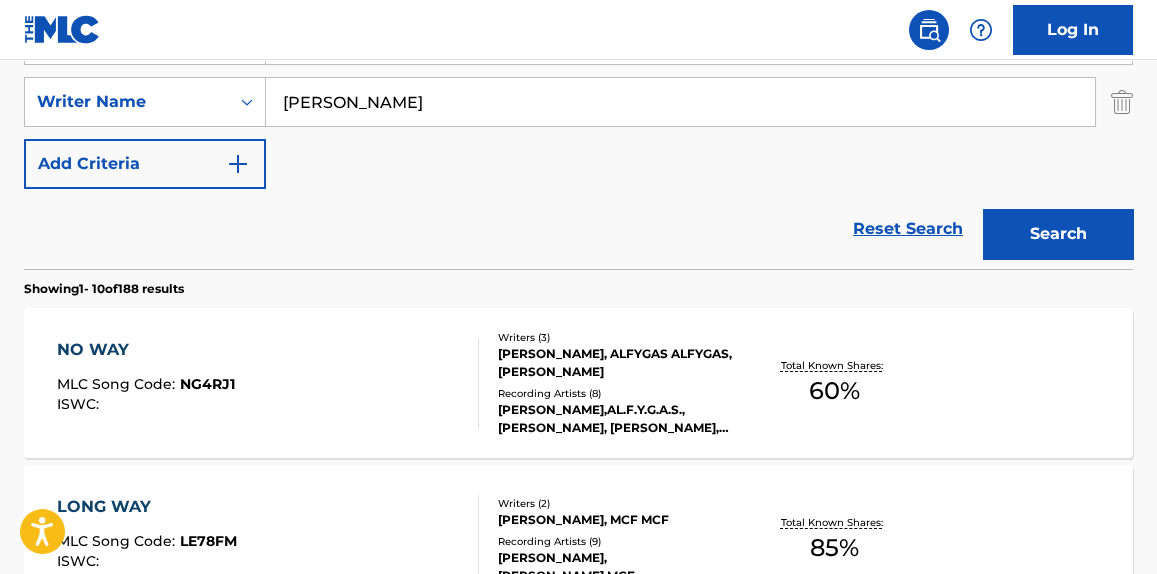 click on "SearchWithCriteria060e4605-fb99-466a-bb76-10adb1ae5d08 Work Title feel a way SearchWithCriteria37fc070e-b4da-4b83-b04e-67bafdb52c1a Writer Name [PERSON_NAME] Add Criteria" at bounding box center (578, 102) 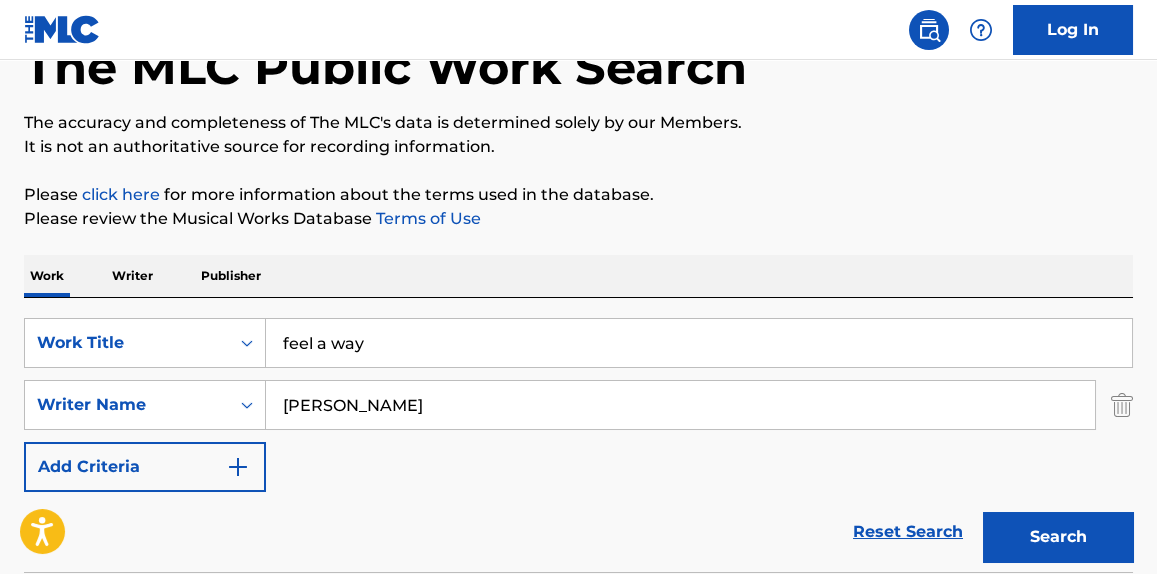click on "feel a way" at bounding box center [699, 343] 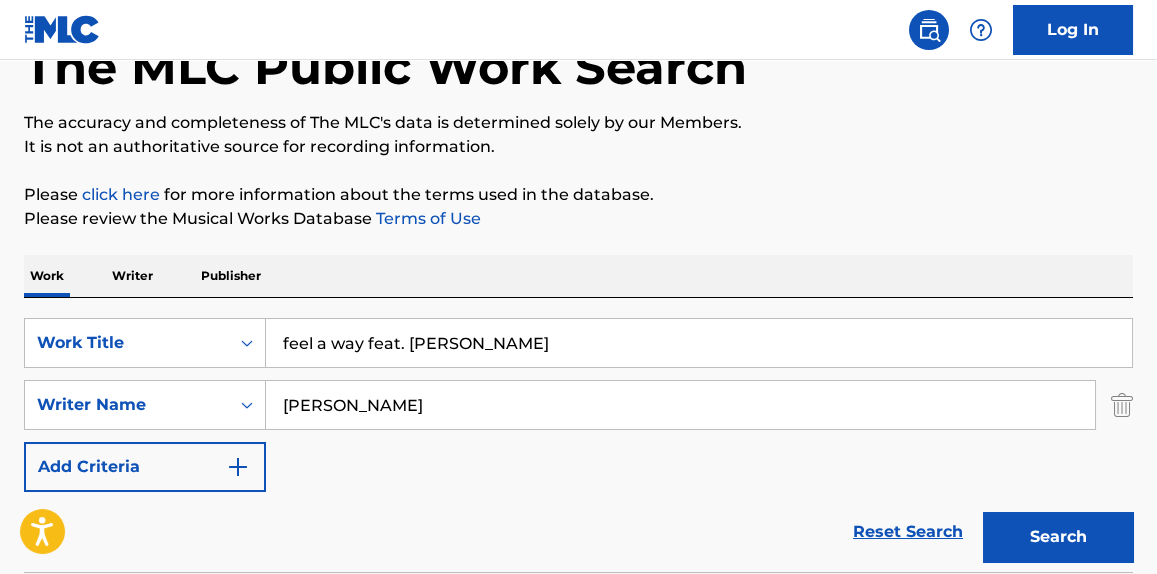 type on "feel a way feat. [PERSON_NAME]" 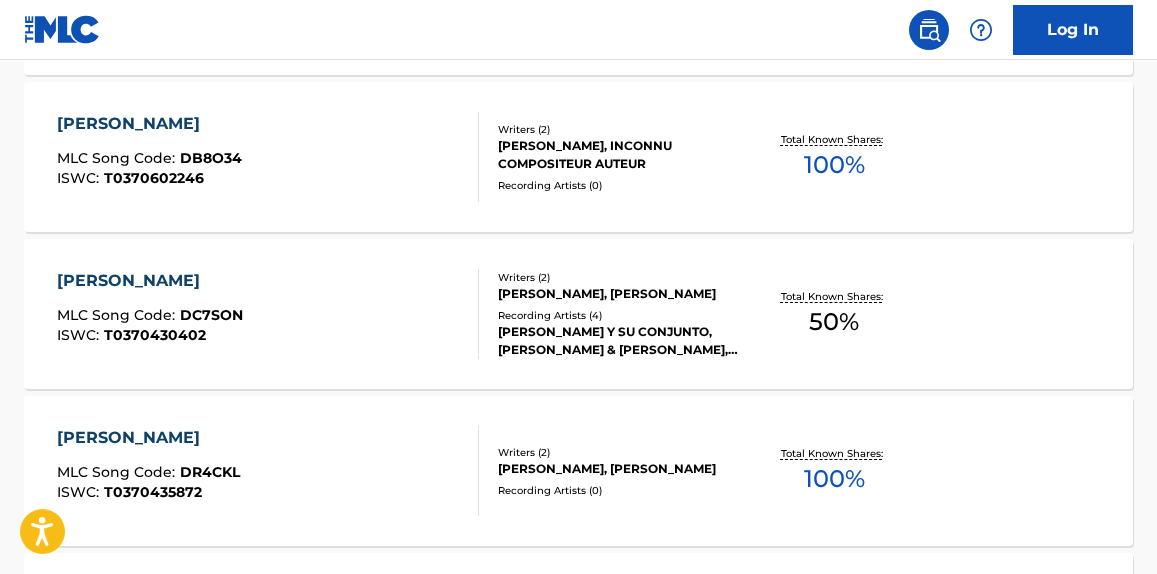 scroll, scrollTop: 0, scrollLeft: 0, axis: both 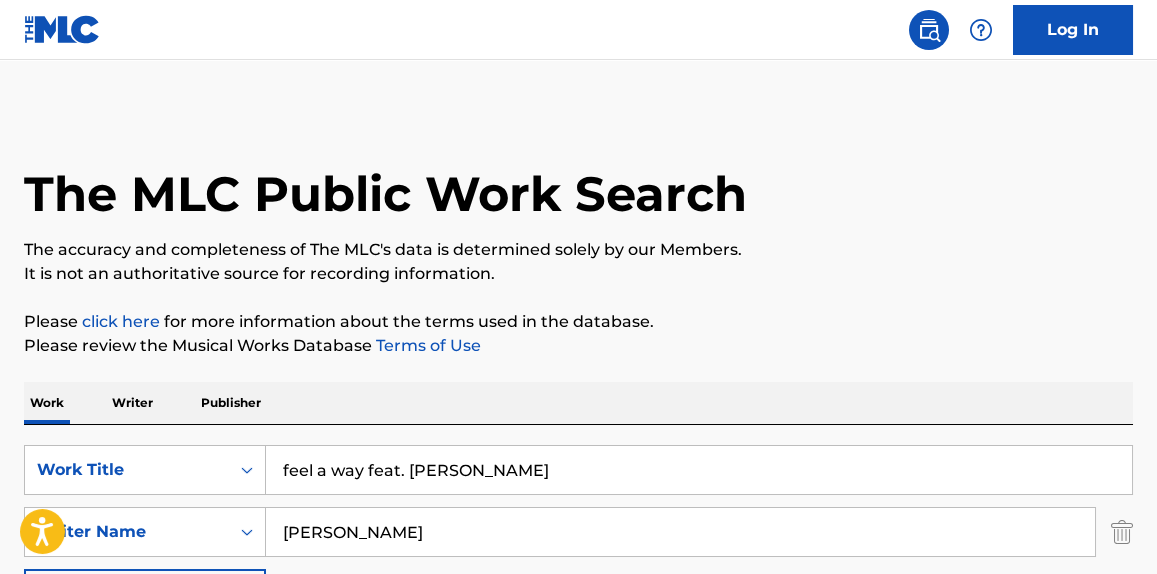 drag, startPoint x: 367, startPoint y: 514, endPoint x: 270, endPoint y: 370, distance: 173.62315 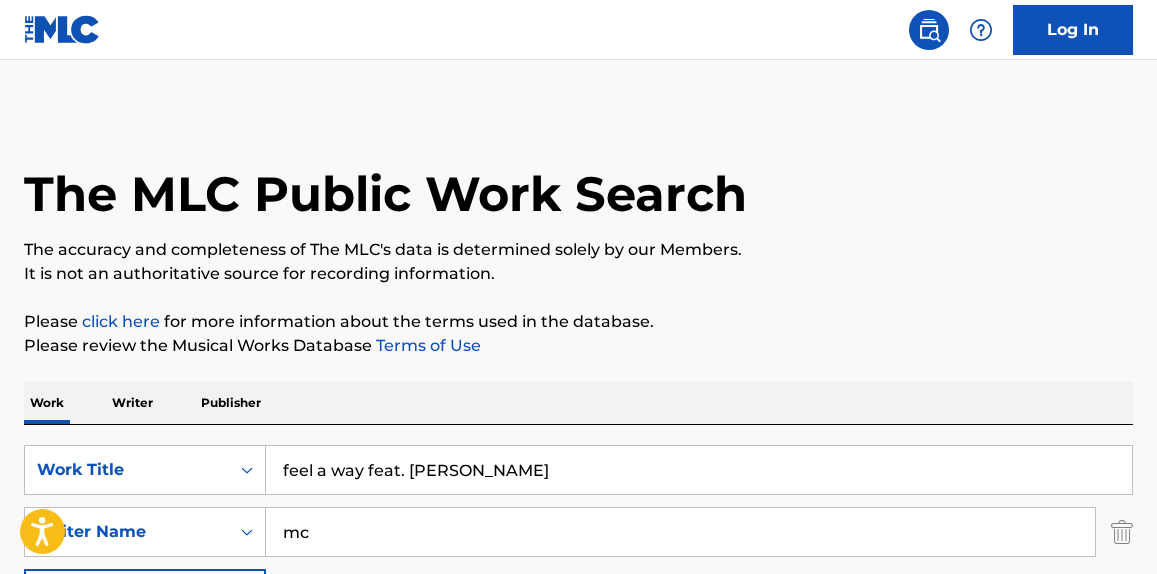 click on "It is not an authoritative source for recording information." at bounding box center (578, 274) 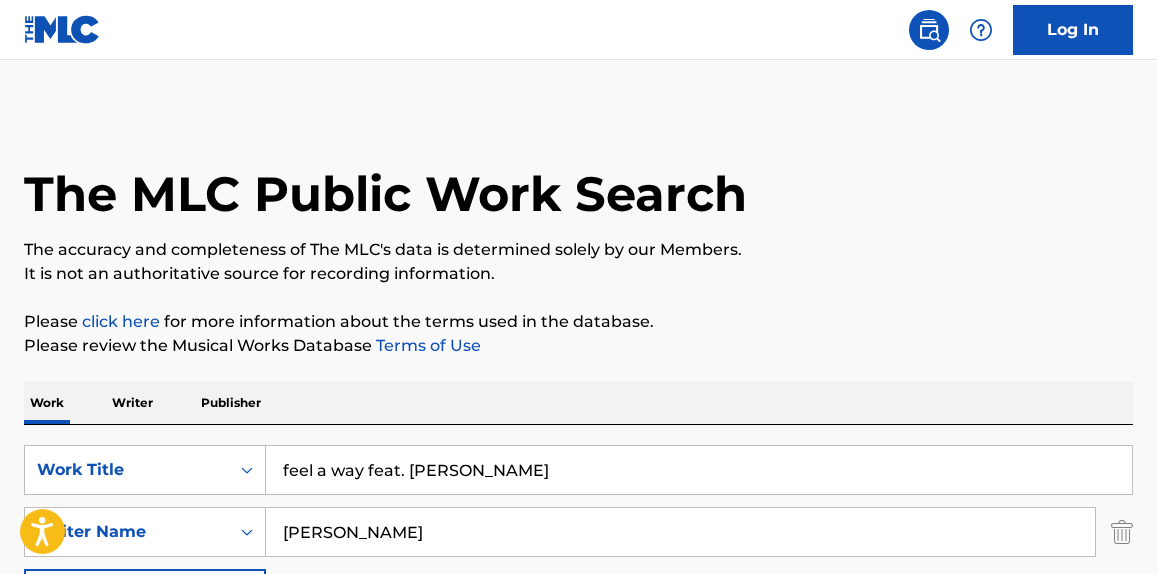 type on "[PERSON_NAME]" 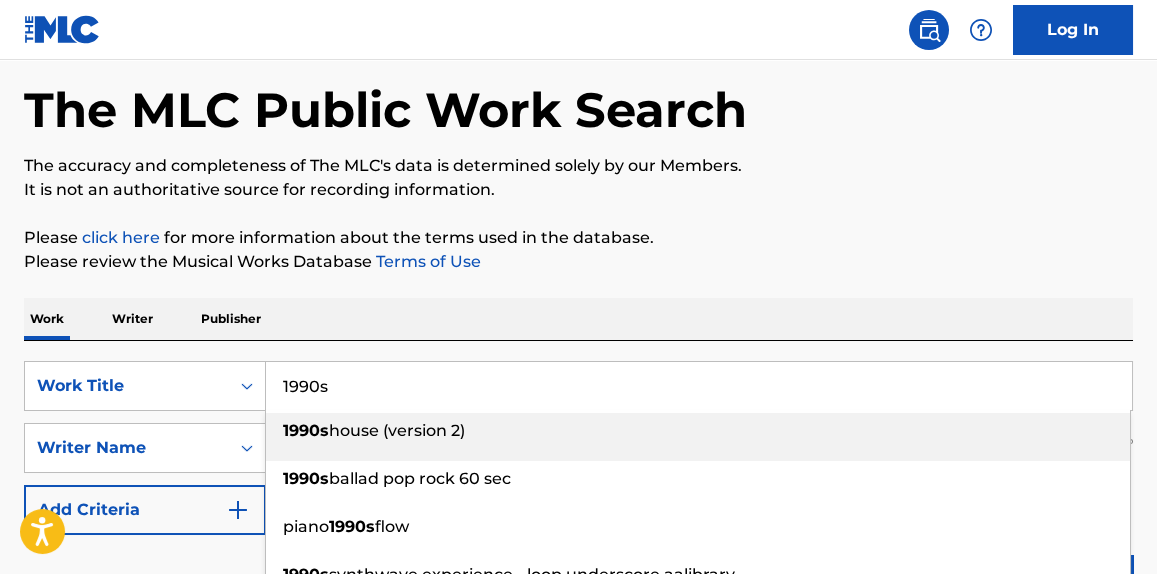 type on "1990s" 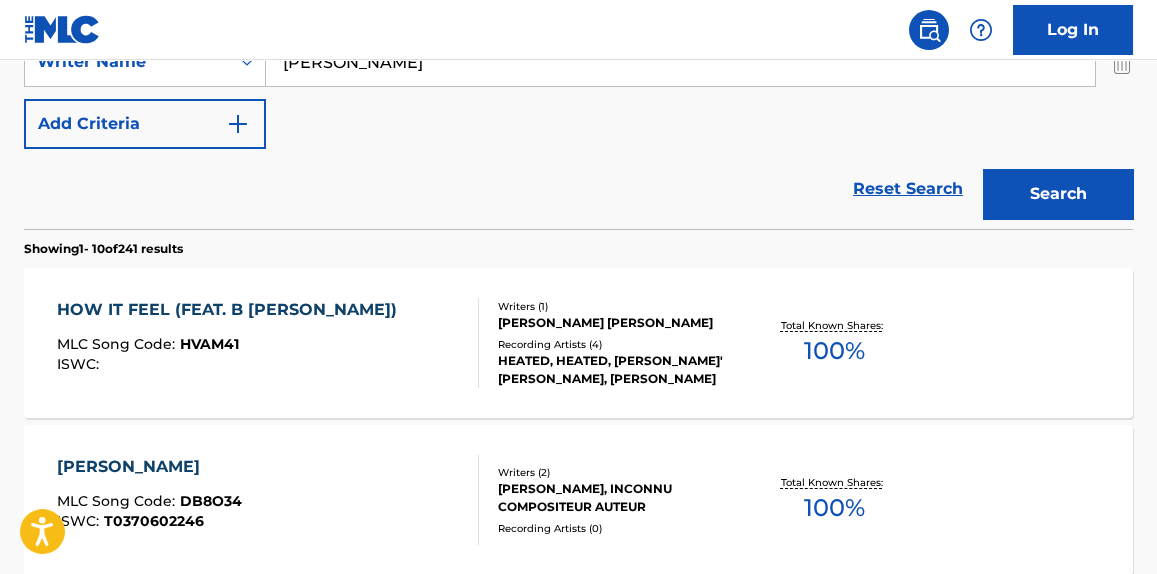 scroll, scrollTop: 387, scrollLeft: 0, axis: vertical 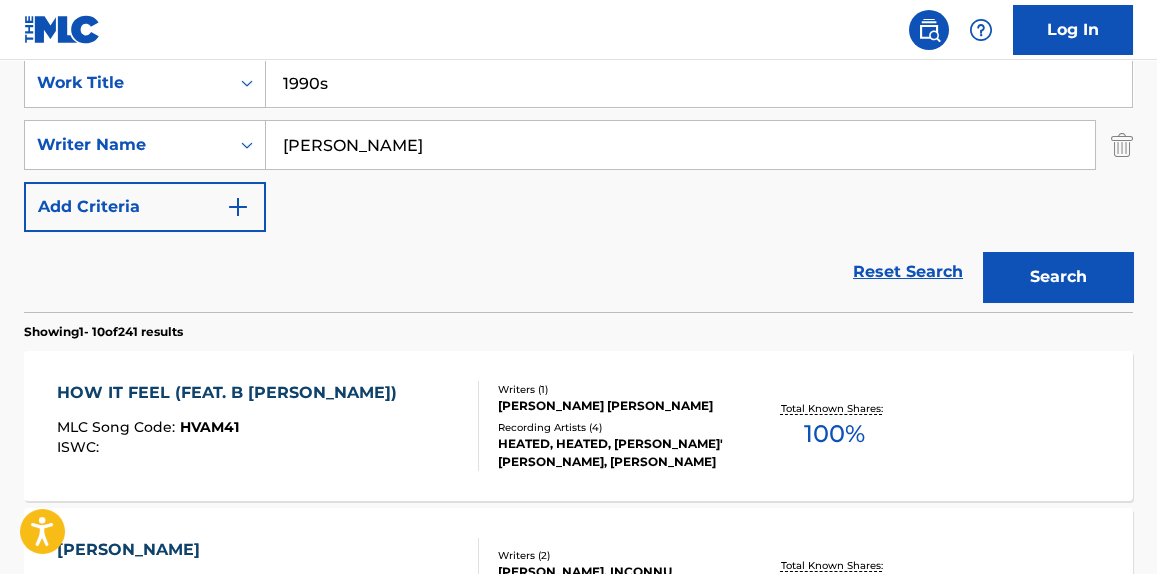 click on "Search" at bounding box center [1053, 272] 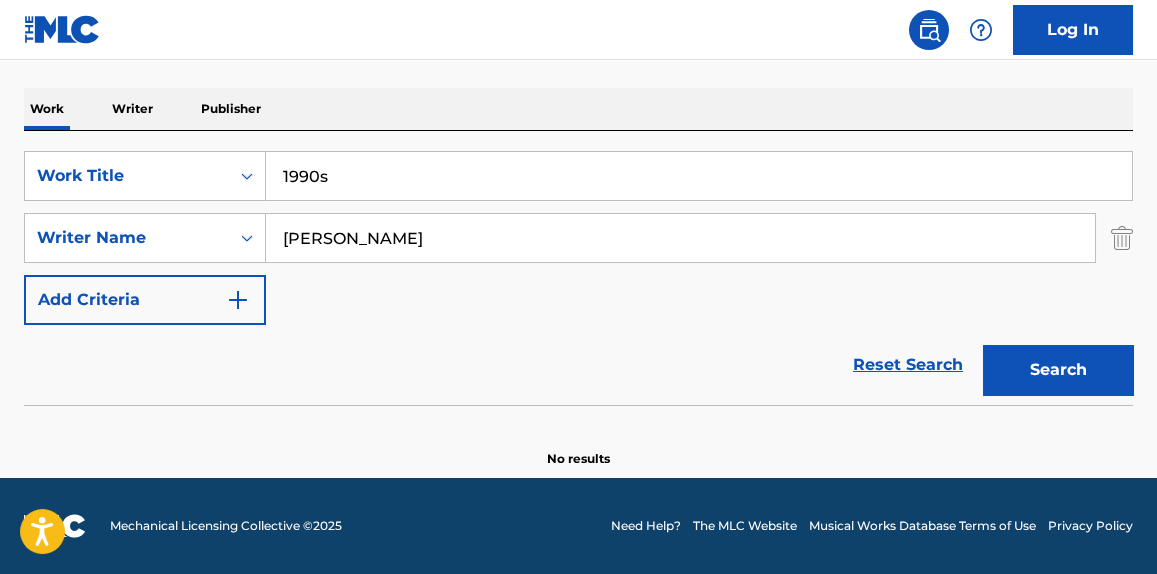 scroll, scrollTop: 293, scrollLeft: 0, axis: vertical 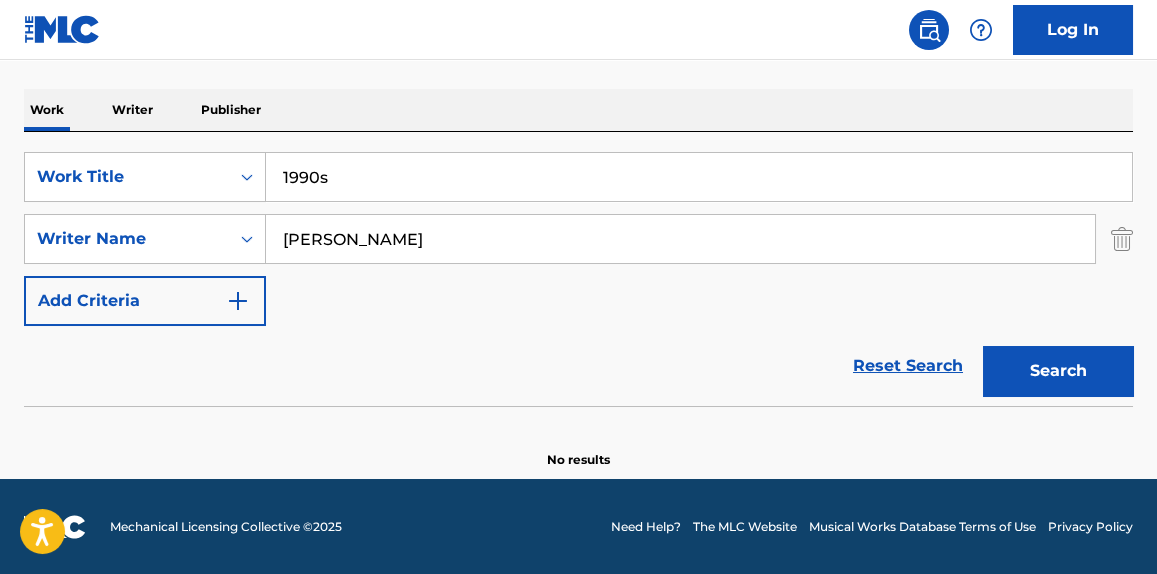 click on "[PERSON_NAME]" at bounding box center (680, 239) 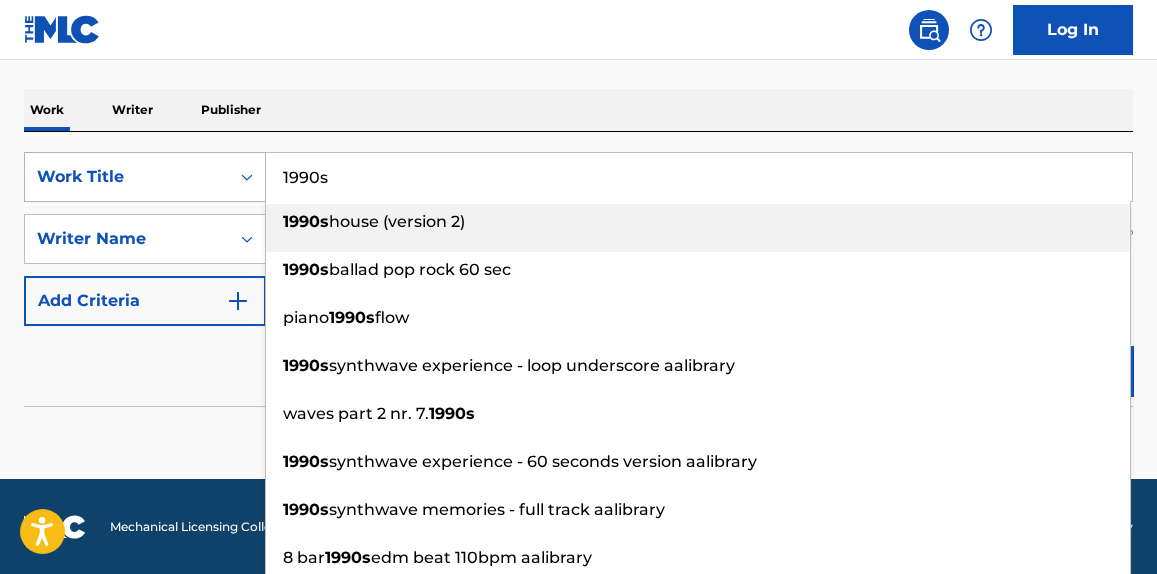 drag, startPoint x: 374, startPoint y: 156, endPoint x: 190, endPoint y: 177, distance: 185.19449 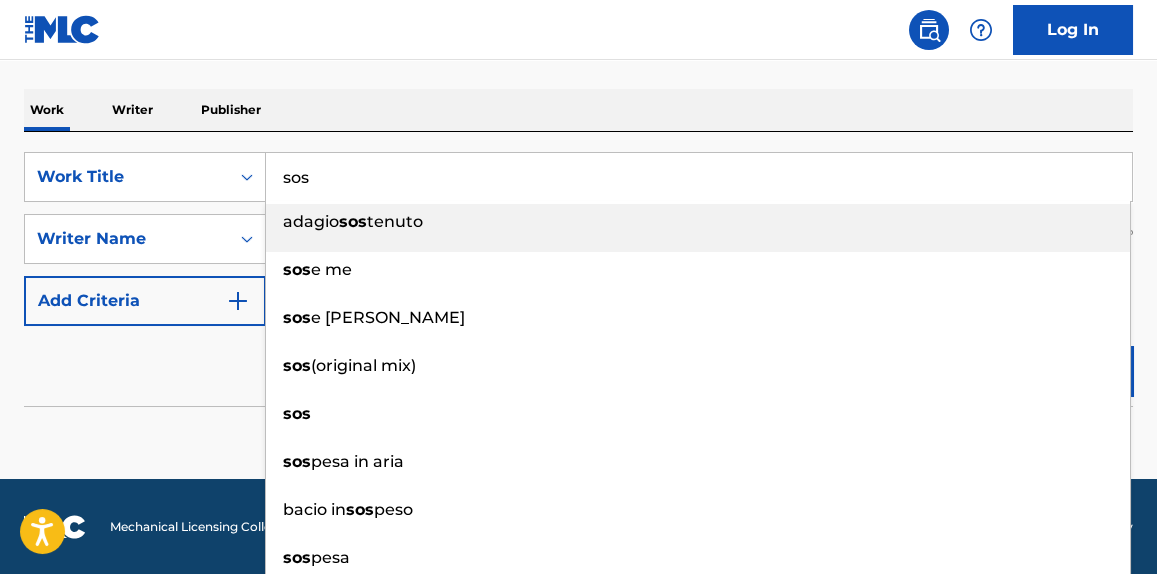 type on "sos" 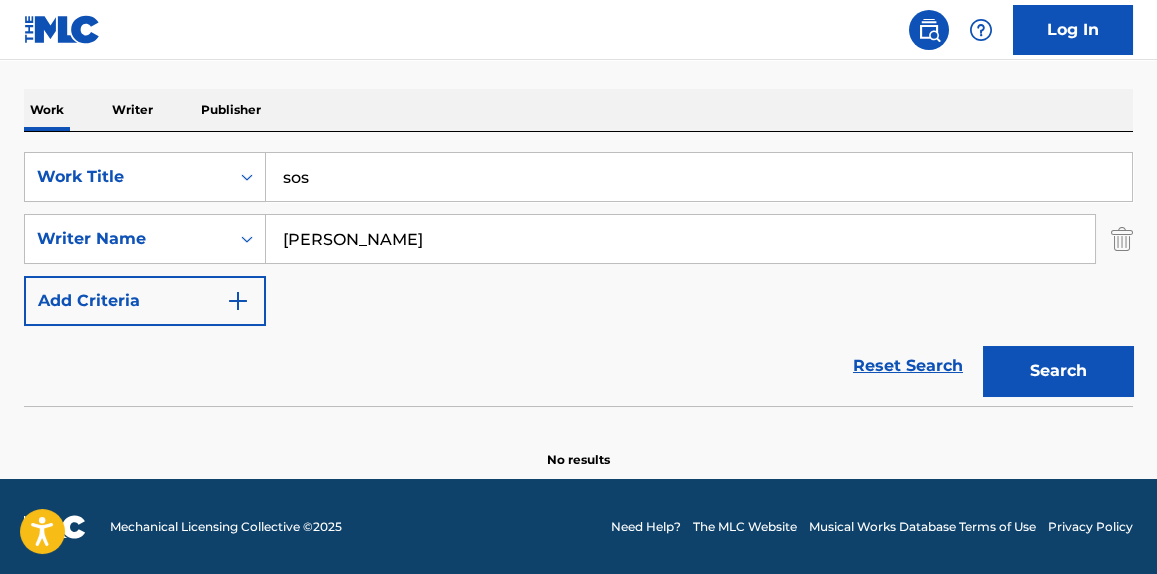 click on "Log In" at bounding box center (578, 30) 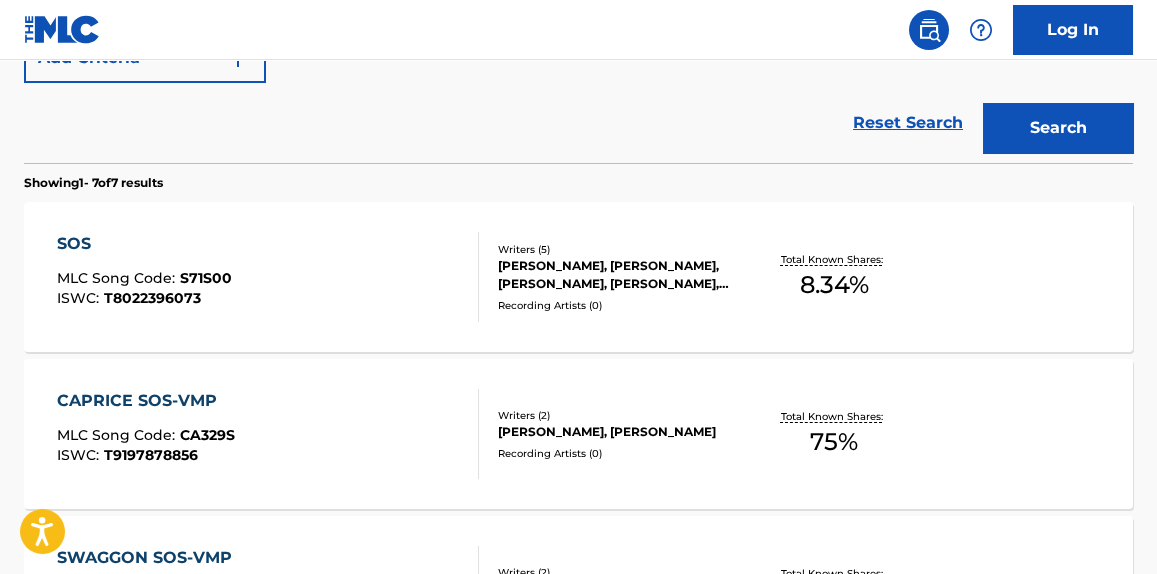 scroll, scrollTop: 596, scrollLeft: 0, axis: vertical 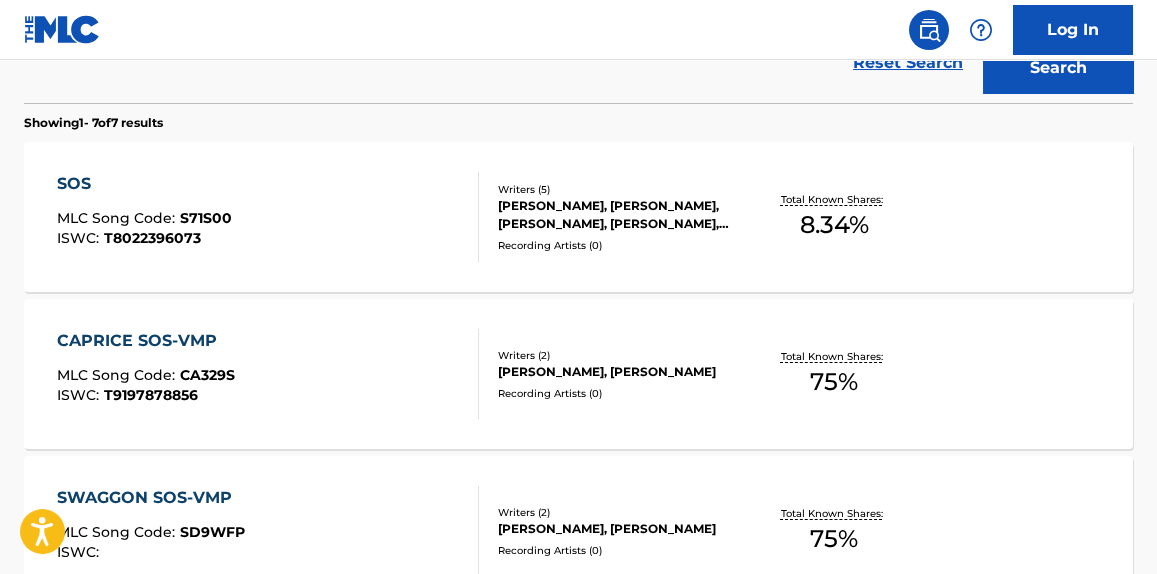 click on "SOS MLC Song Code : S71S00 ISWC : T8022396073" at bounding box center [267, 217] 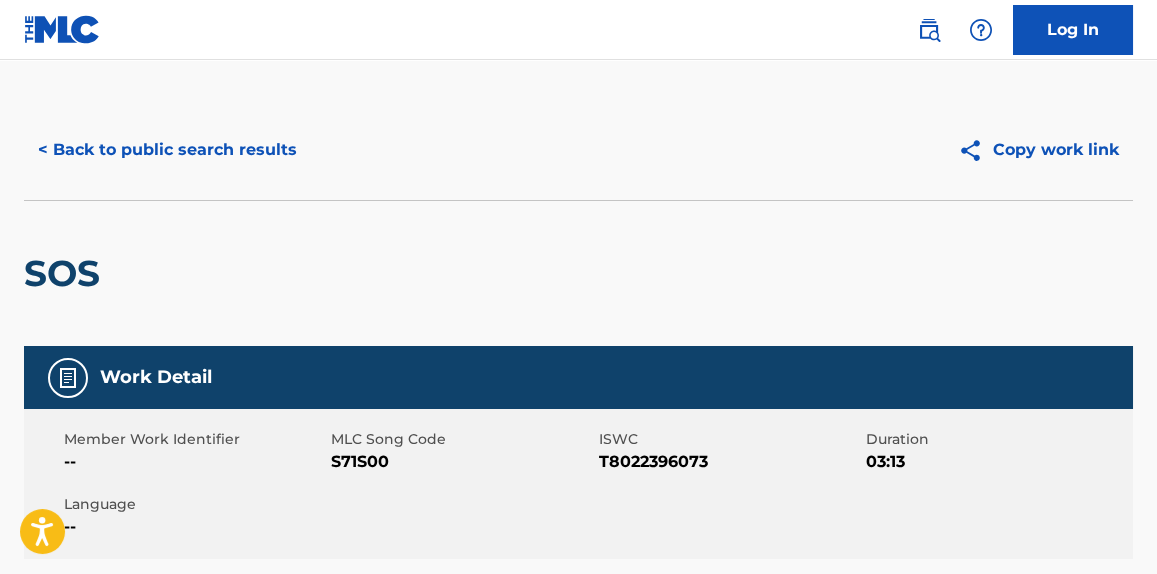 scroll, scrollTop: 0, scrollLeft: 0, axis: both 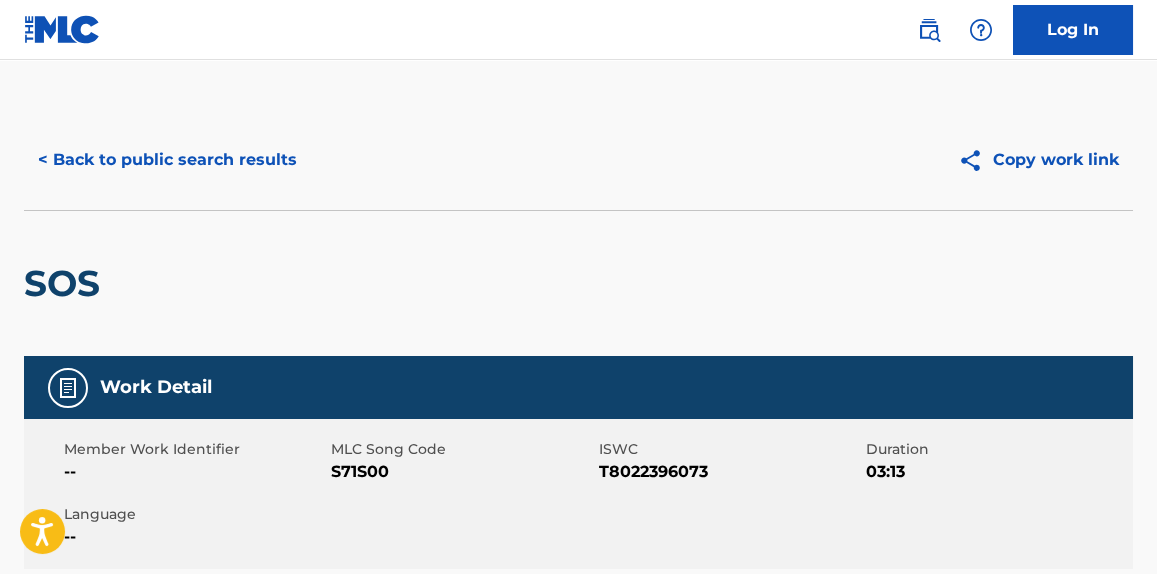 click on "< Back to public search results" at bounding box center [167, 160] 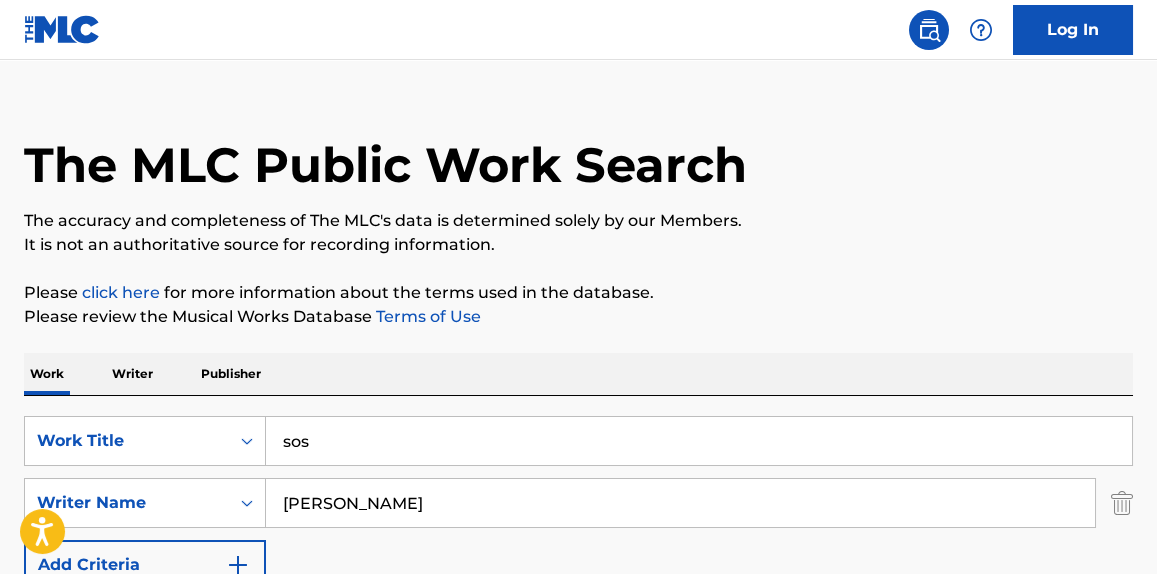 scroll, scrollTop: 0, scrollLeft: 0, axis: both 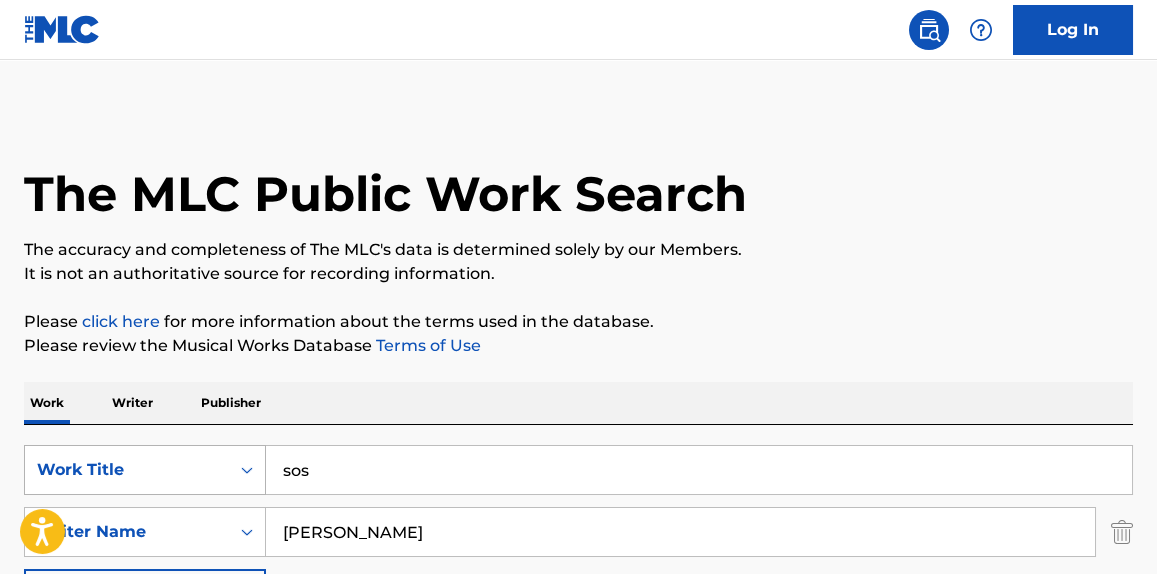 drag, startPoint x: 159, startPoint y: 476, endPoint x: 93, endPoint y: 456, distance: 68.96376 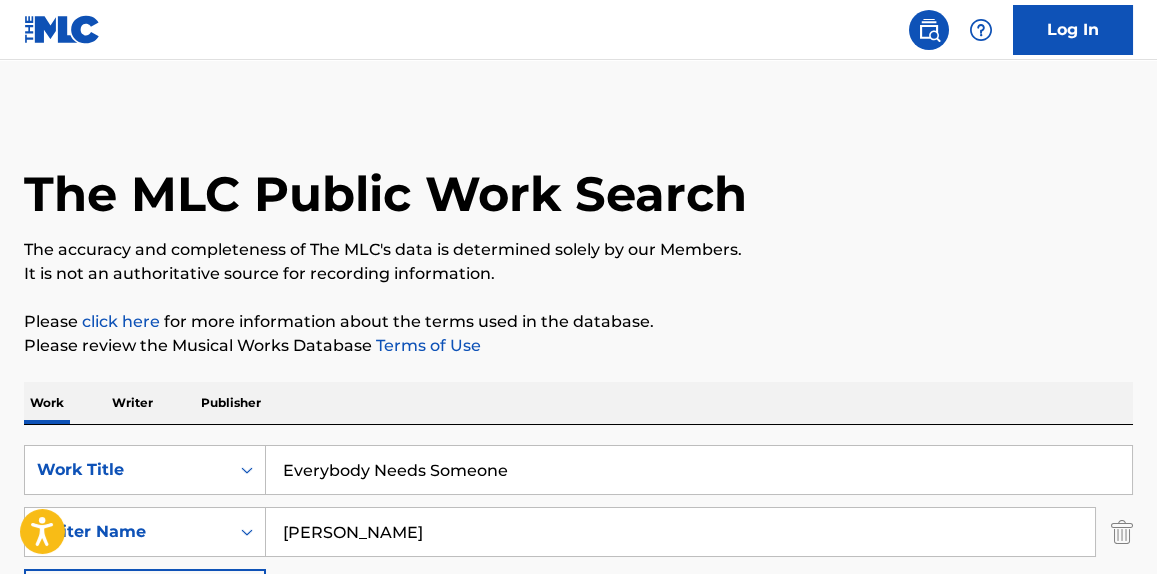 type on "Everybody Needs Someone" 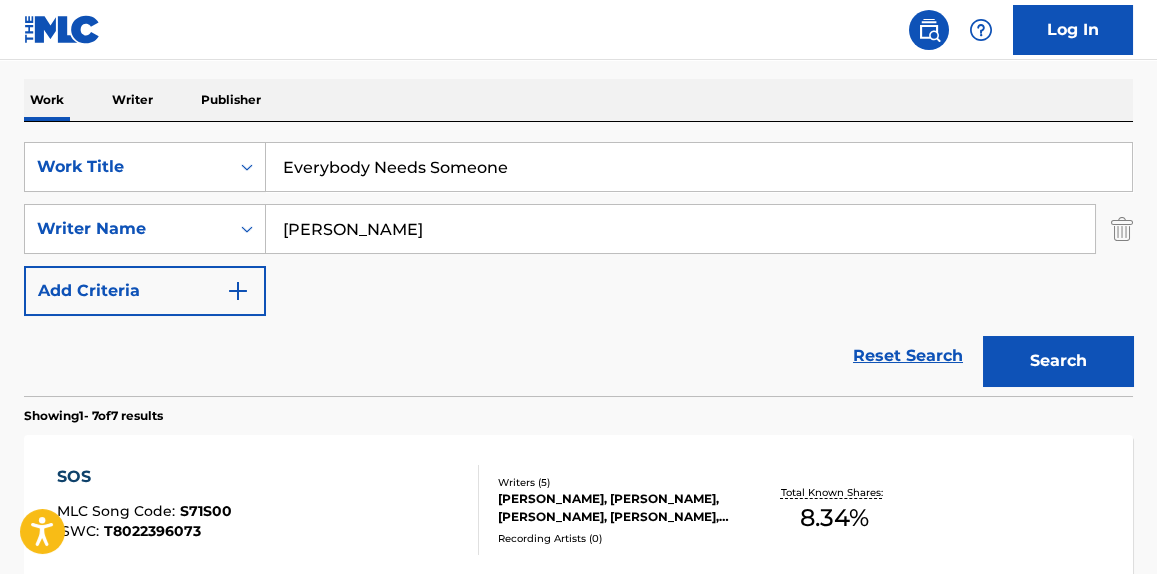 drag, startPoint x: 359, startPoint y: 237, endPoint x: 82, endPoint y: 284, distance: 280.95908 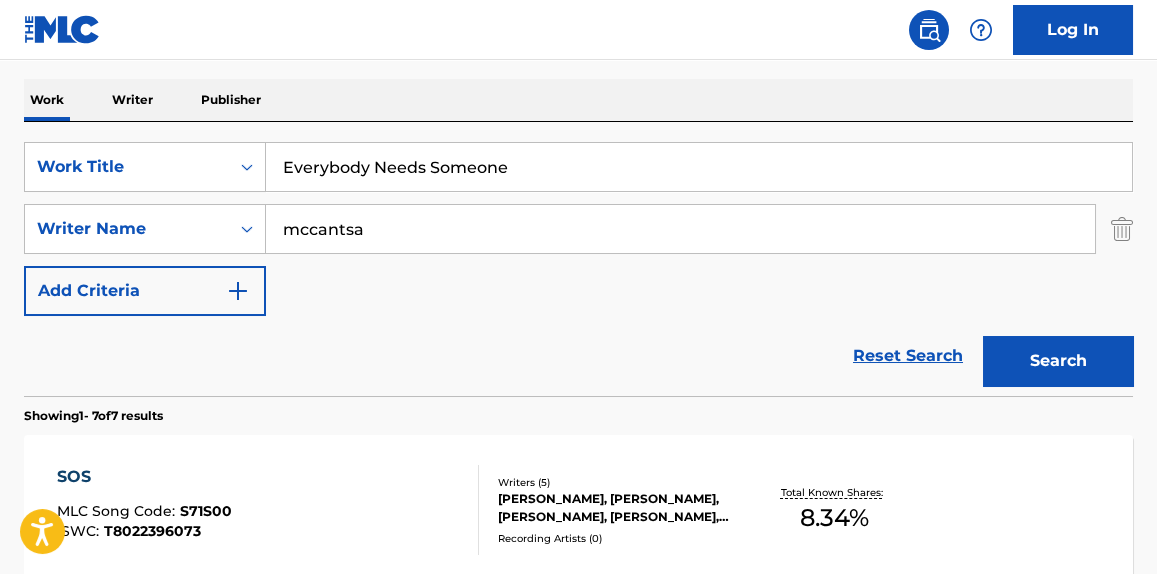 click on "Search" at bounding box center [1058, 361] 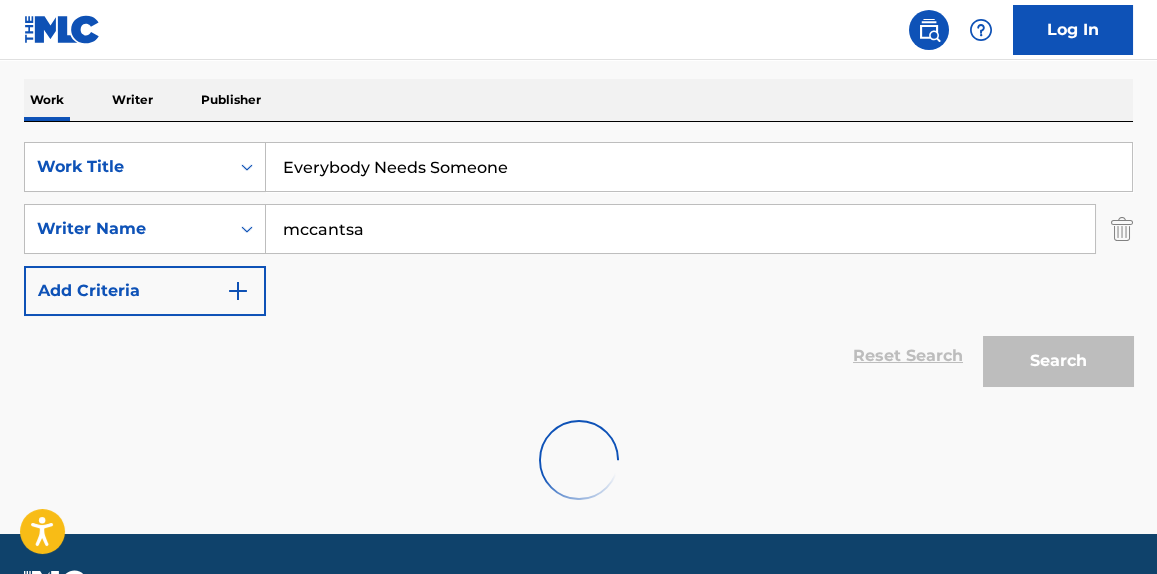 scroll, scrollTop: 293, scrollLeft: 0, axis: vertical 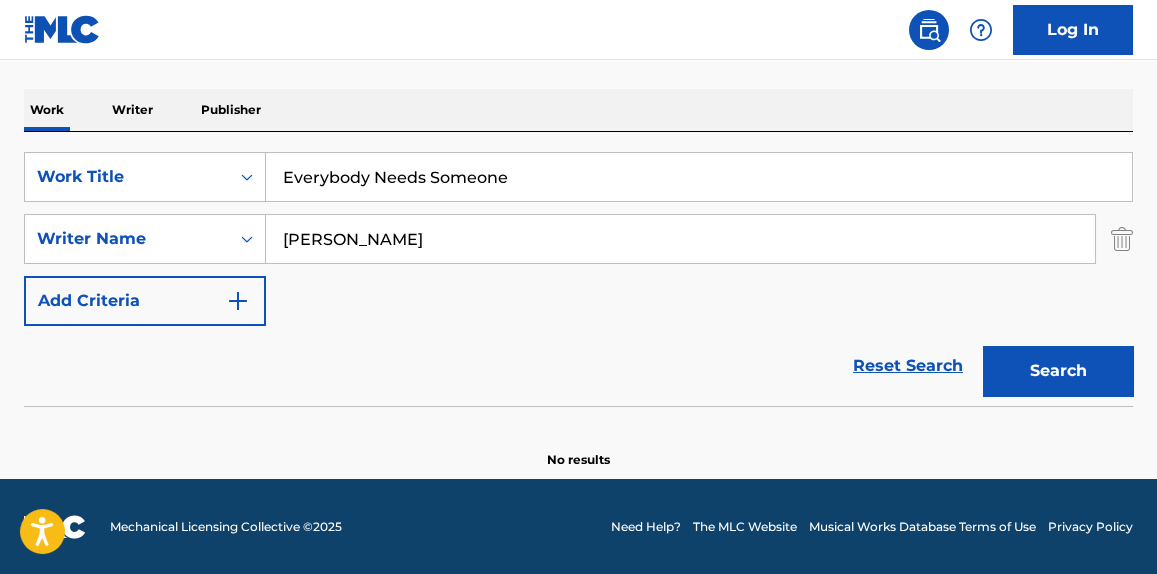type on "[PERSON_NAME]" 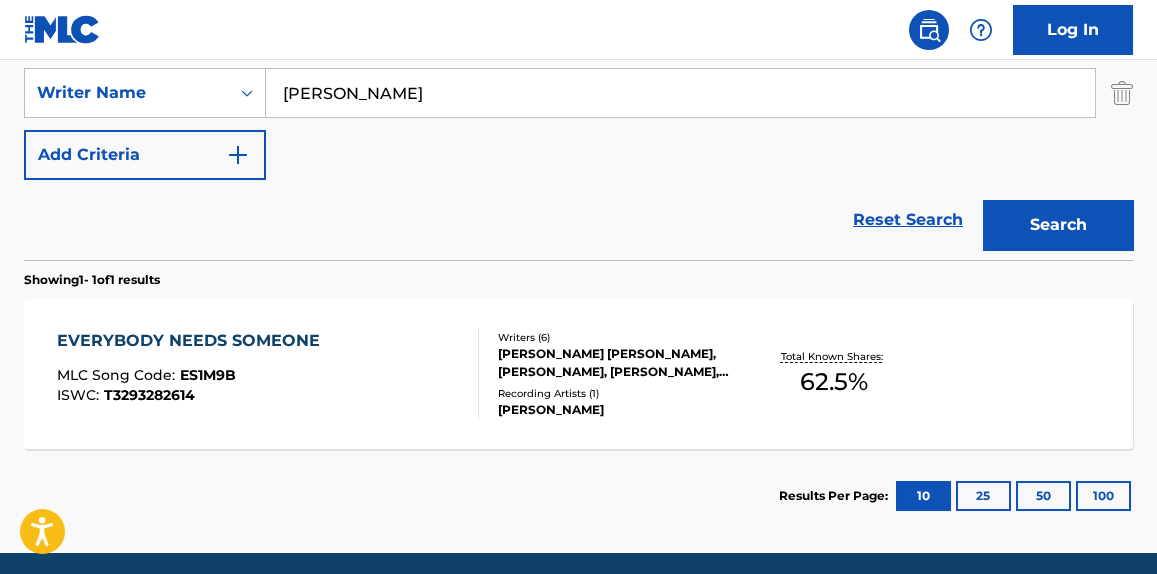 scroll, scrollTop: 513, scrollLeft: 0, axis: vertical 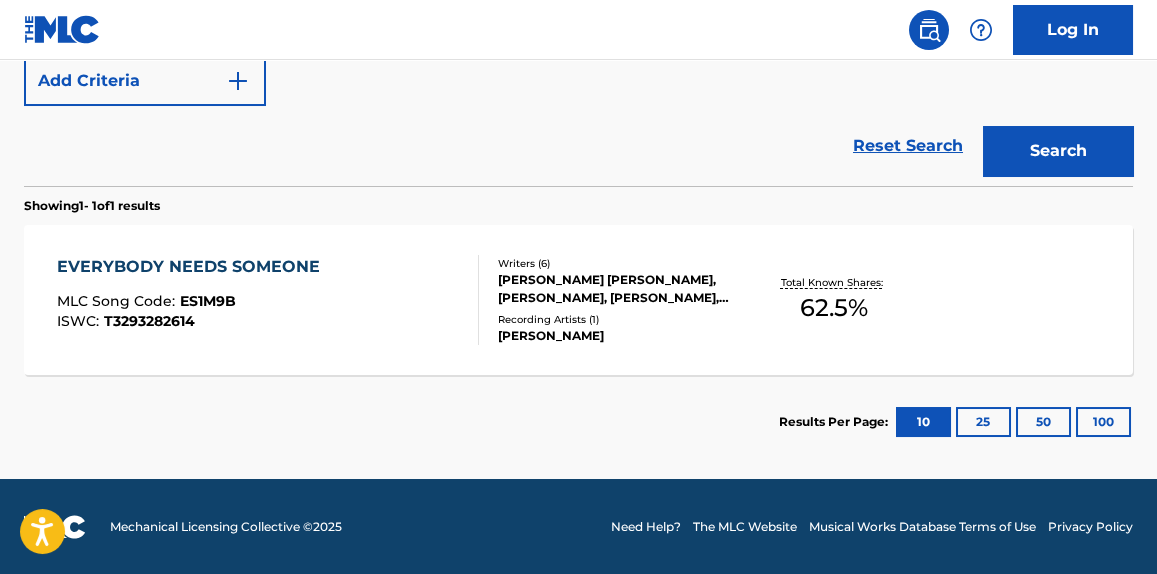 click on "EVERYBODY NEEDS SOMEONE MLC Song Code : ES1M9B ISWC : T3293282614" at bounding box center (267, 300) 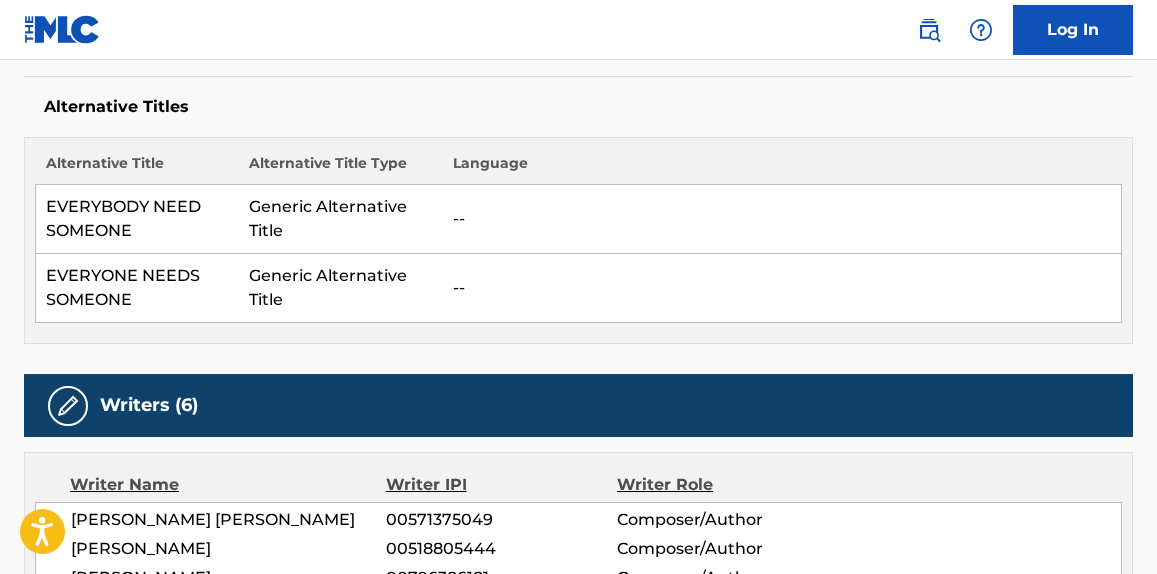 scroll, scrollTop: 0, scrollLeft: 0, axis: both 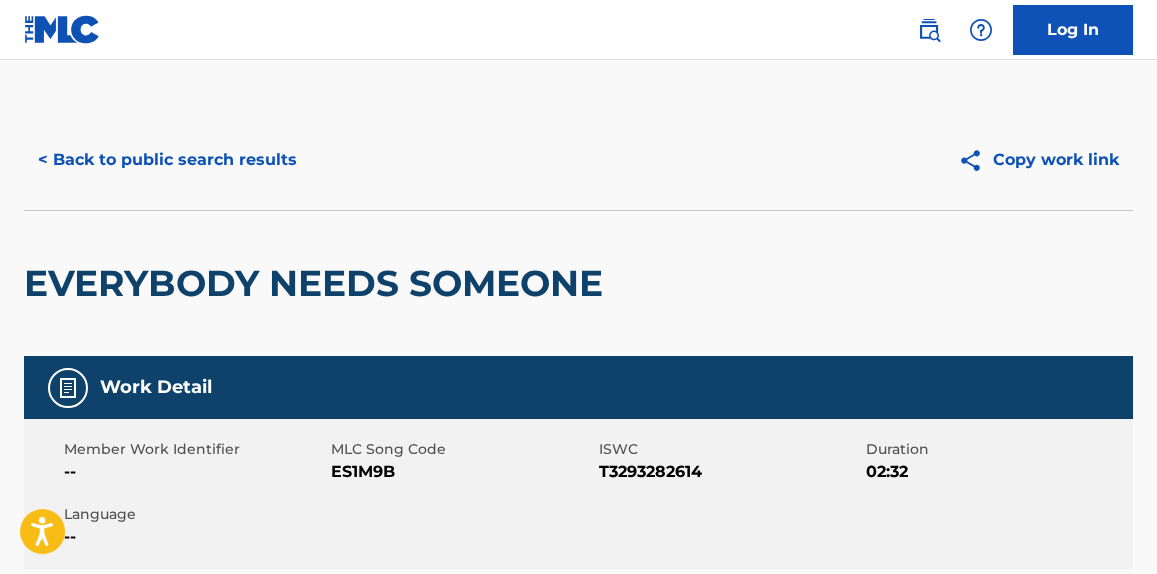 click on "EVERYBODY NEEDS SOMEONE" at bounding box center [318, 283] 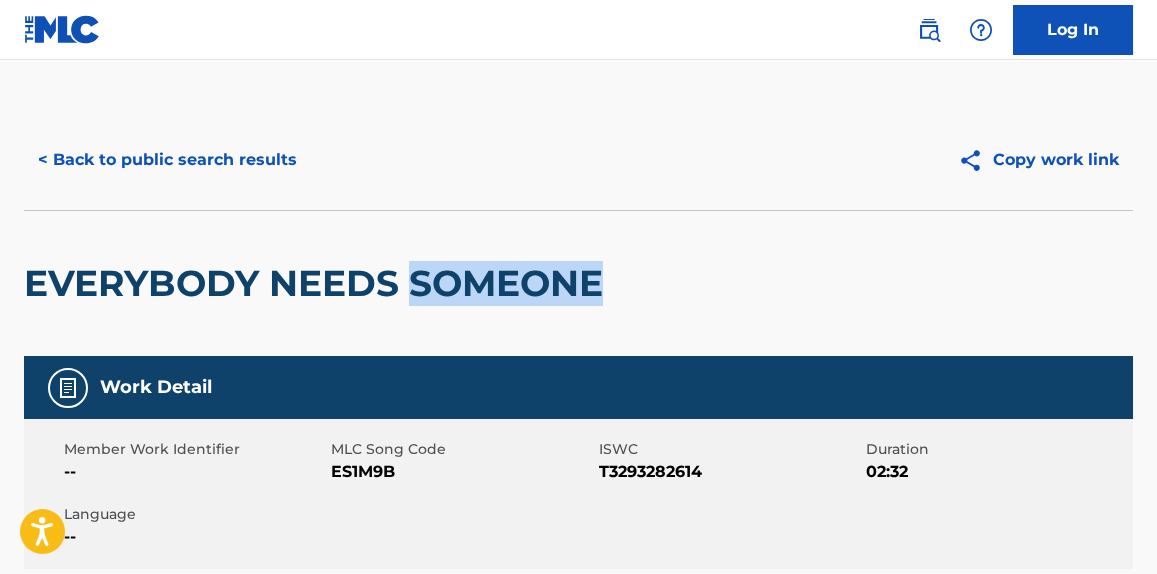 click on "EVERYBODY NEEDS SOMEONE" at bounding box center (318, 283) 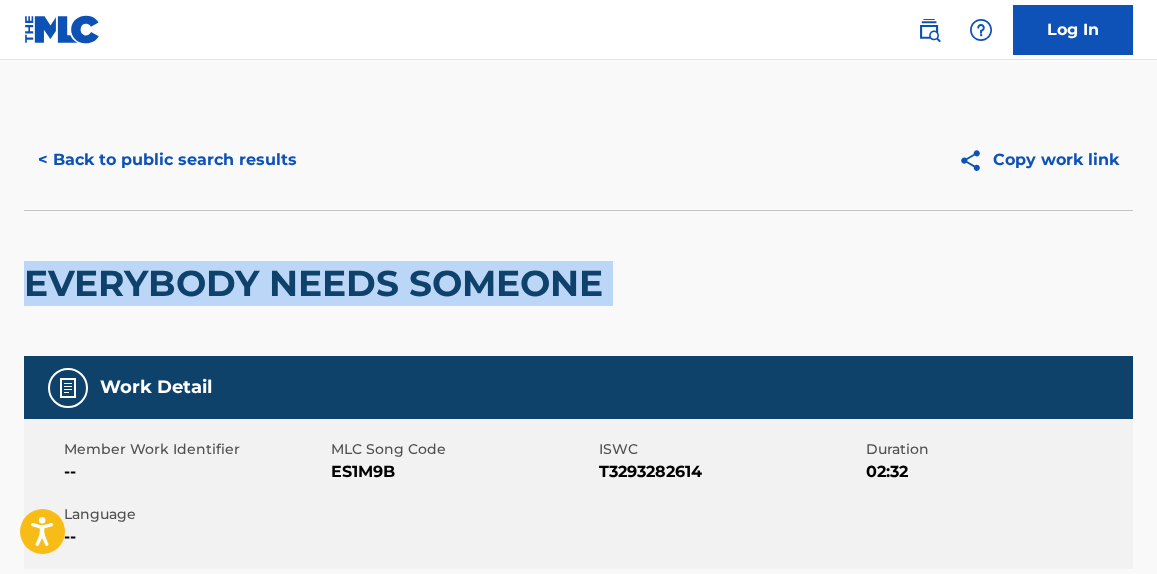 click on "EVERYBODY NEEDS SOMEONE" at bounding box center (318, 283) 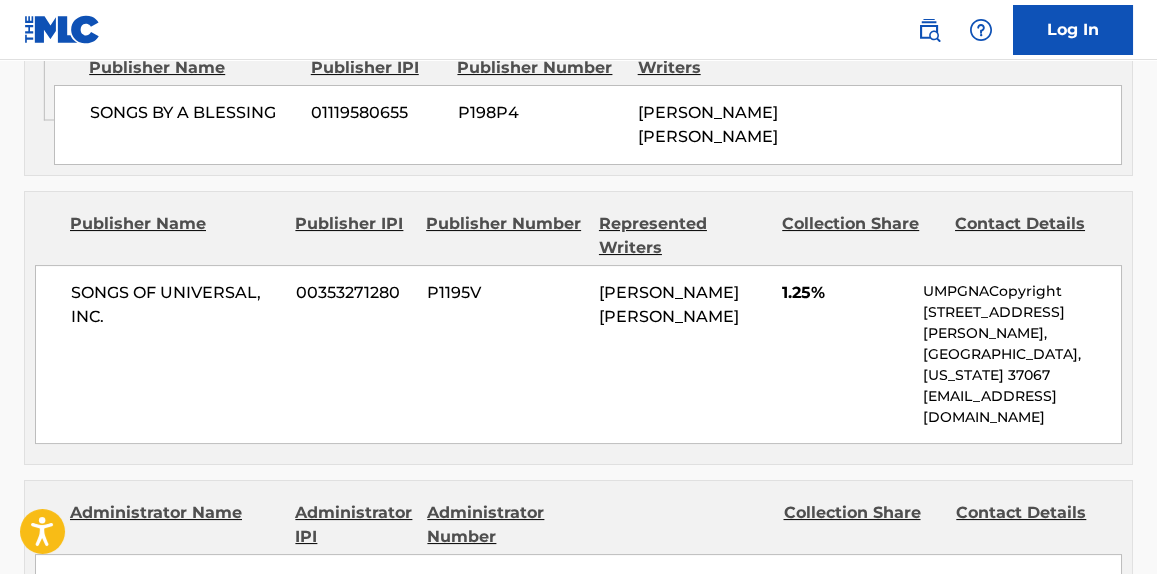 scroll, scrollTop: 2727, scrollLeft: 0, axis: vertical 